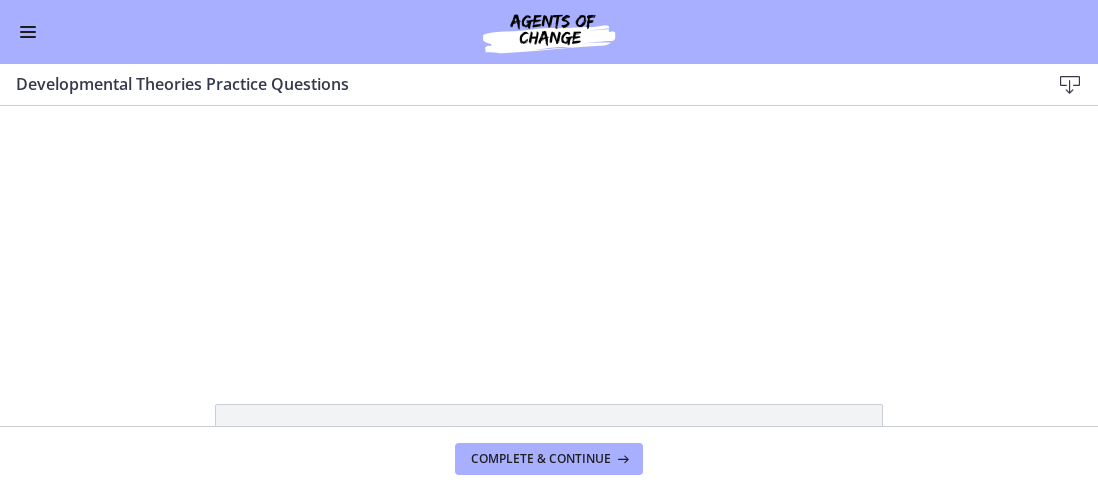 scroll, scrollTop: 0, scrollLeft: 0, axis: both 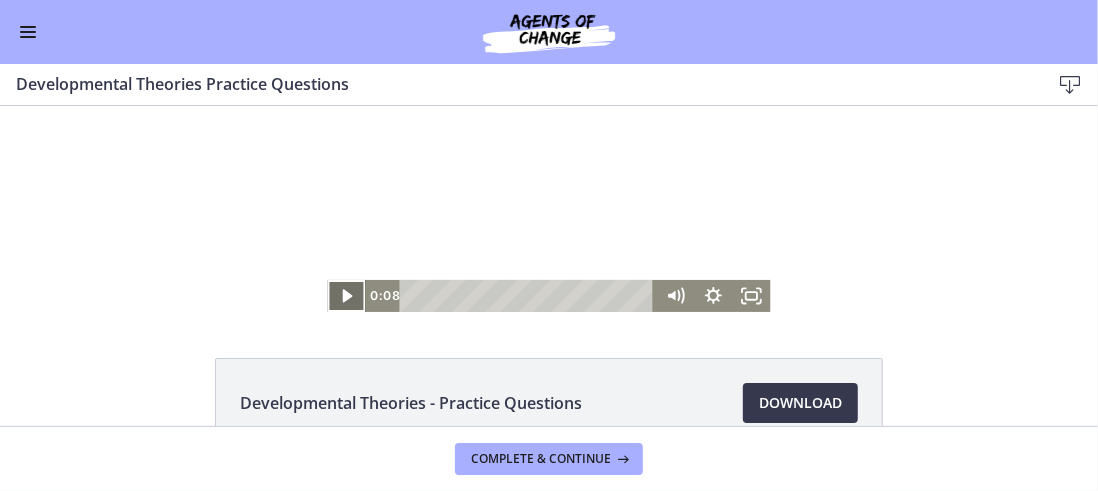 click 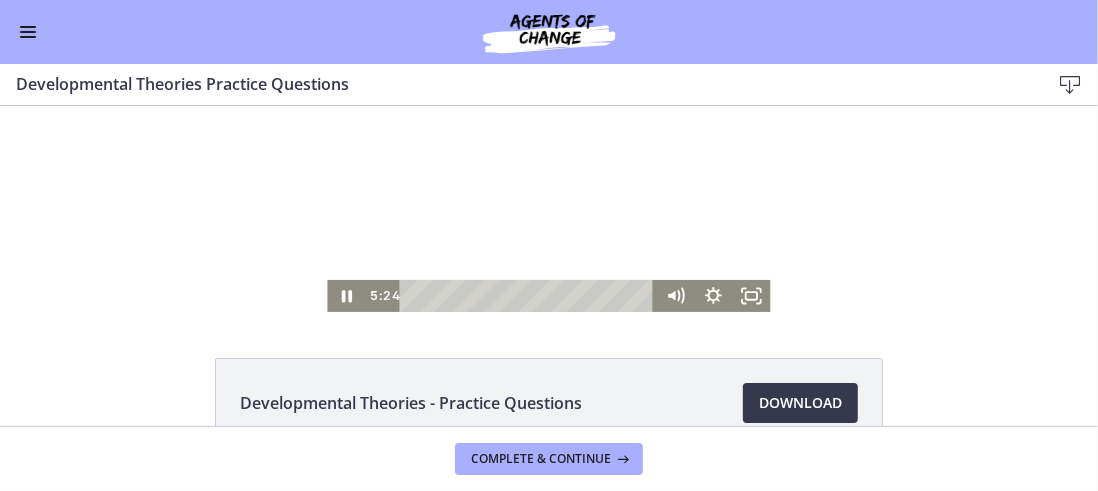 click on "Click for sound
@keyframes VOLUME_SMALL_WAVE_FLASH {
0% { opacity: 0; }
33% { opacity: 1; }
66% { opacity: 1; }
100% { opacity: 0; }
}
@keyframes VOLUME_LARGE_WAVE_FLASH {
0% { opacity: 0; }
33% { opacity: 1; }
66% { opacity: 1; }
100% { opacity: 0; }
}
.volume__small-wave {
animation: VOLUME_SMALL_WAVE_FLASH 2s infinite;
opacity: 0;
}
.volume__large-wave {
animation: VOLUME_LARGE_WAVE_FLASH 2s infinite .3s;
opacity: 0;
}
5:24 0:00" at bounding box center (549, 185) 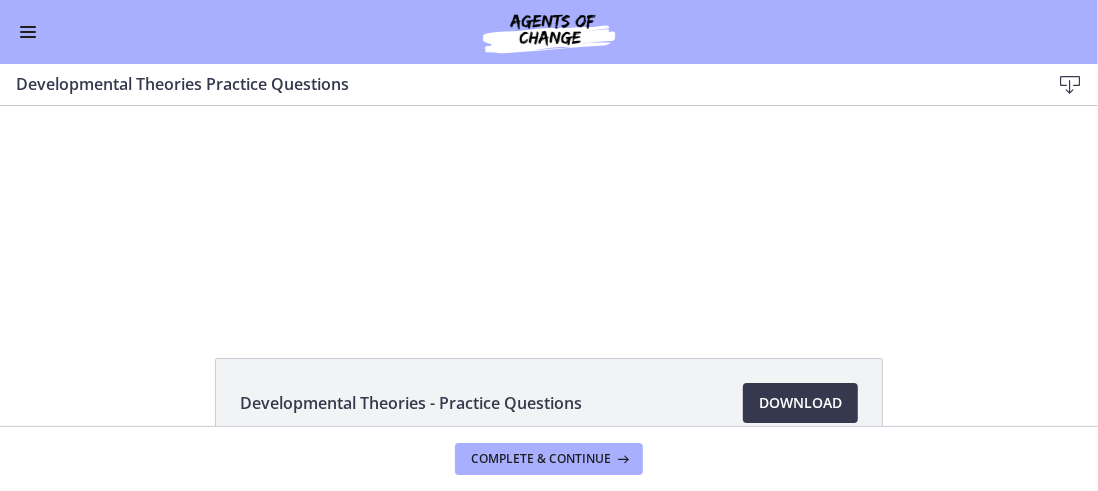 scroll, scrollTop: 0, scrollLeft: 0, axis: both 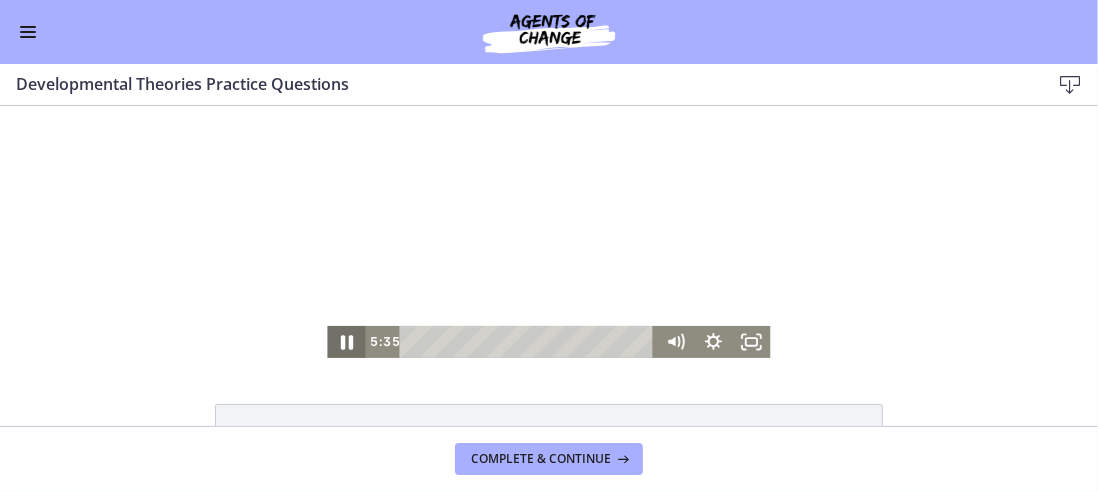 click 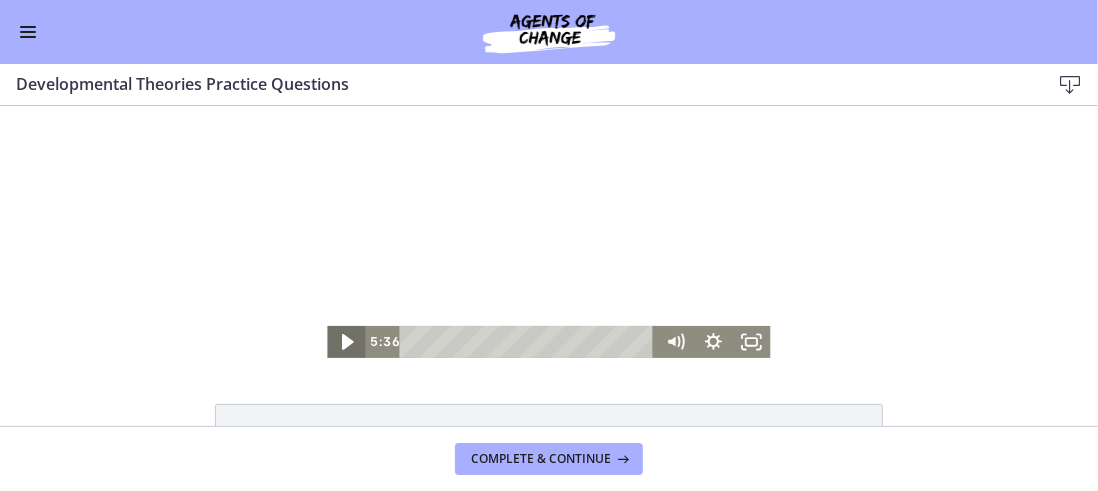 click 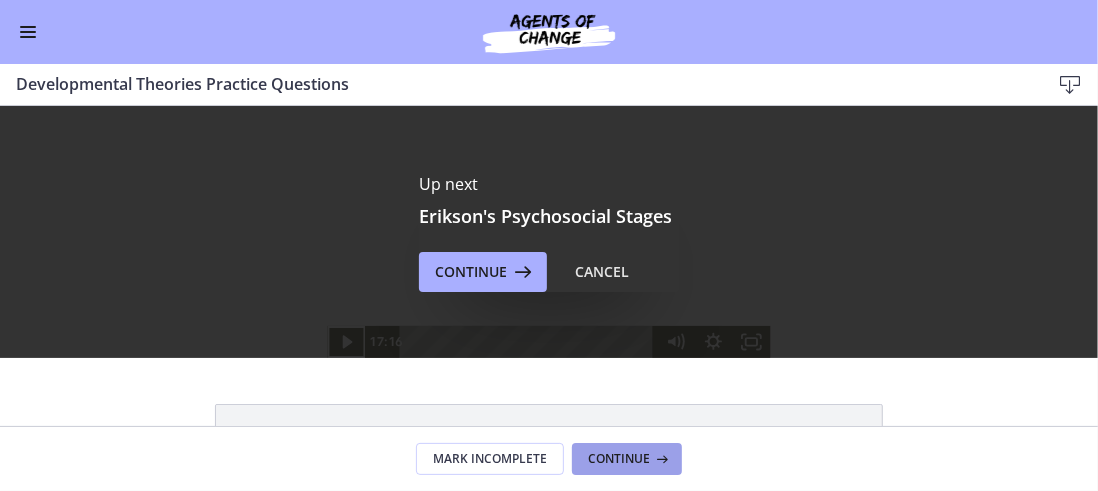 click on "Continue" at bounding box center [627, 459] 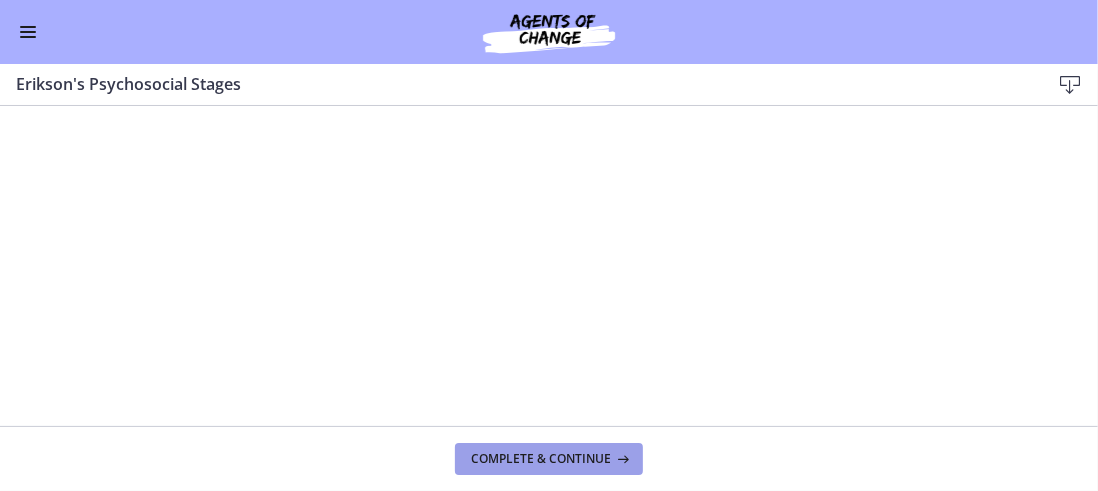 click on "Complete & continue" at bounding box center (549, 459) 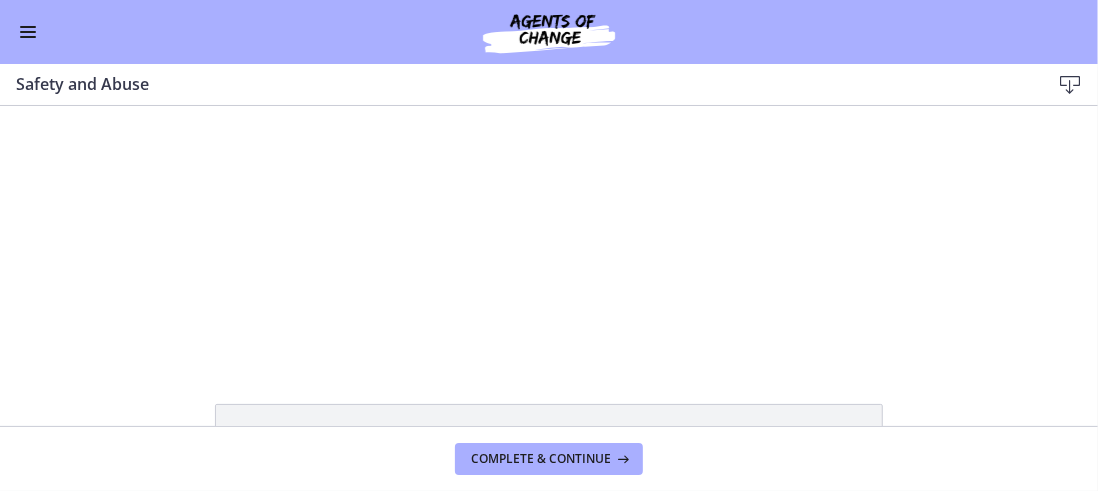 scroll, scrollTop: 0, scrollLeft: 0, axis: both 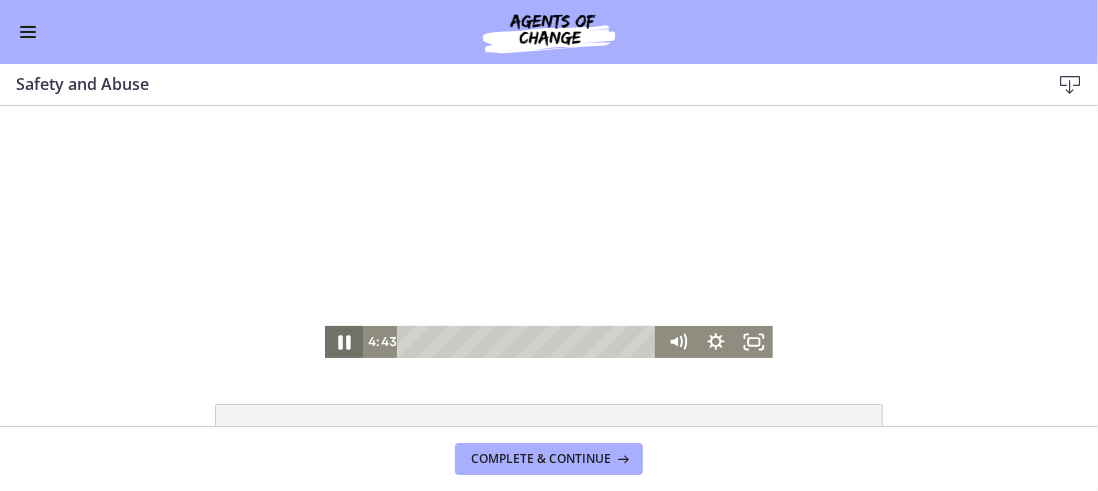 click 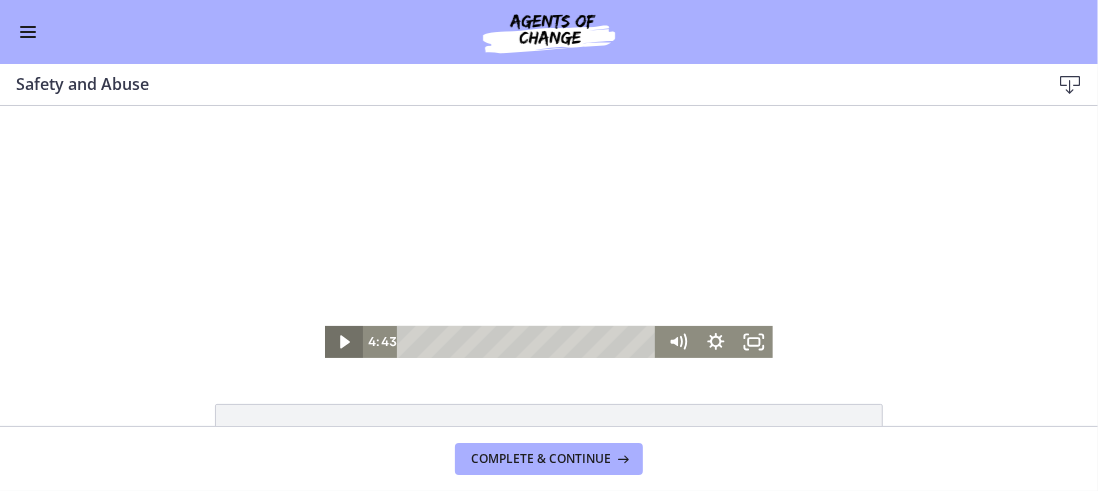 type 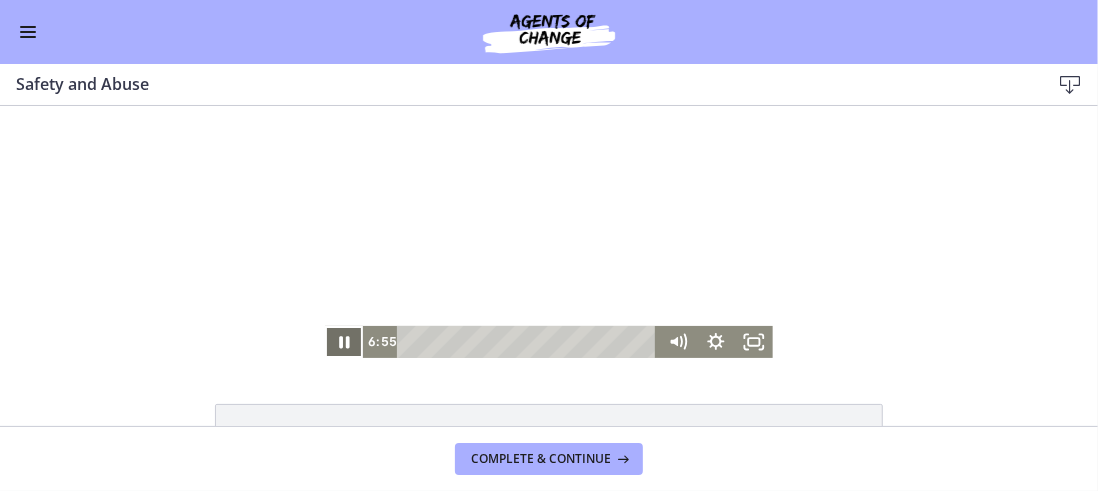 click 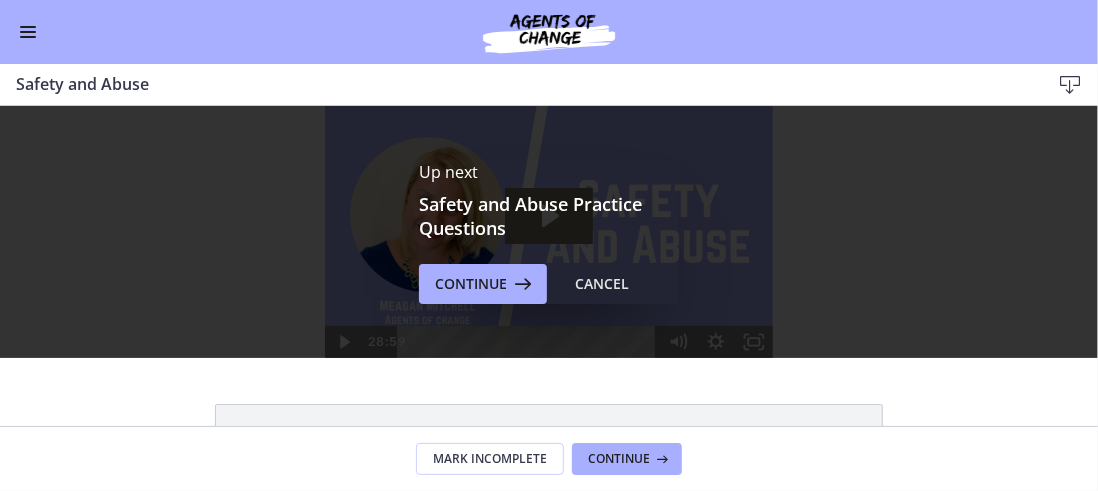 scroll, scrollTop: 0, scrollLeft: 0, axis: both 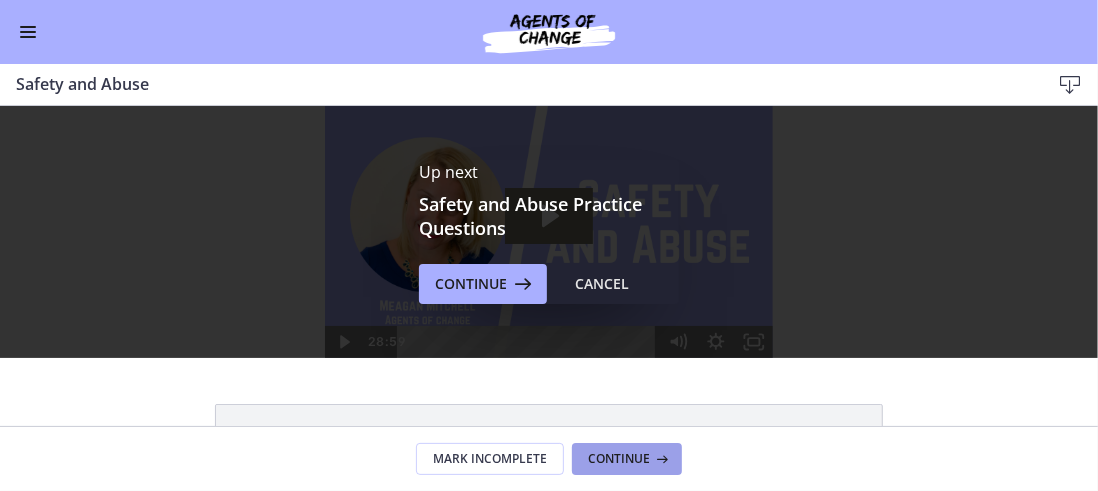 click on "Continue" at bounding box center (619, 459) 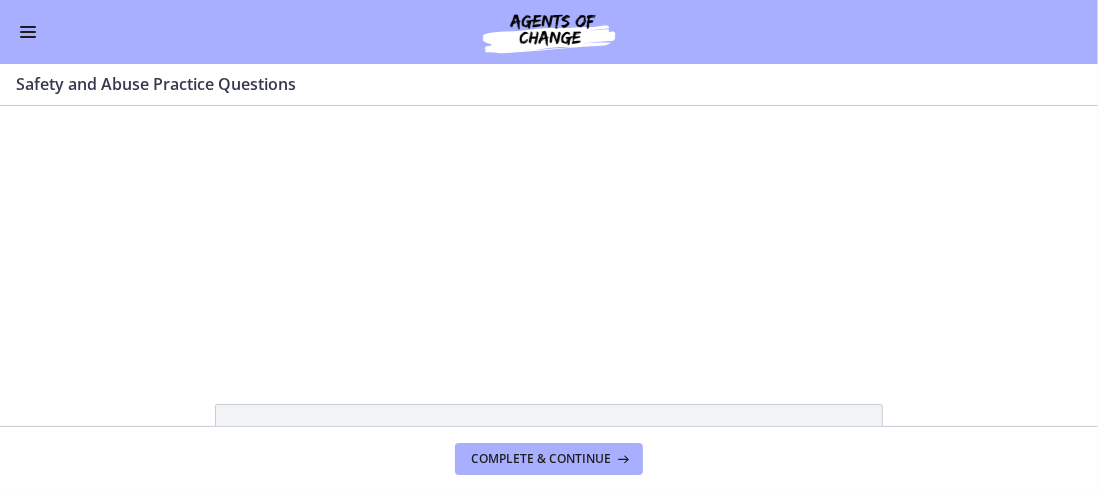 scroll, scrollTop: 0, scrollLeft: 0, axis: both 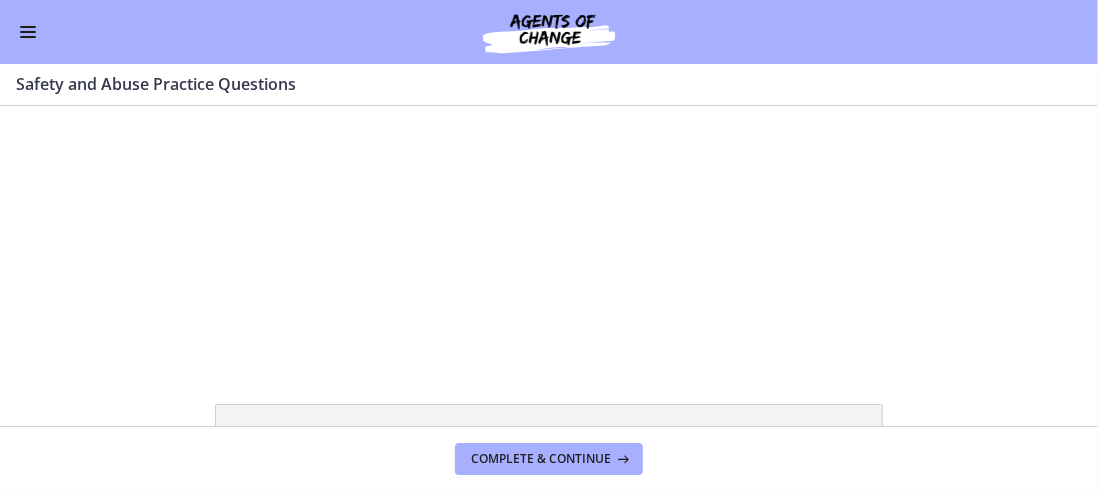 click on "Complete & continue" at bounding box center [549, 458] 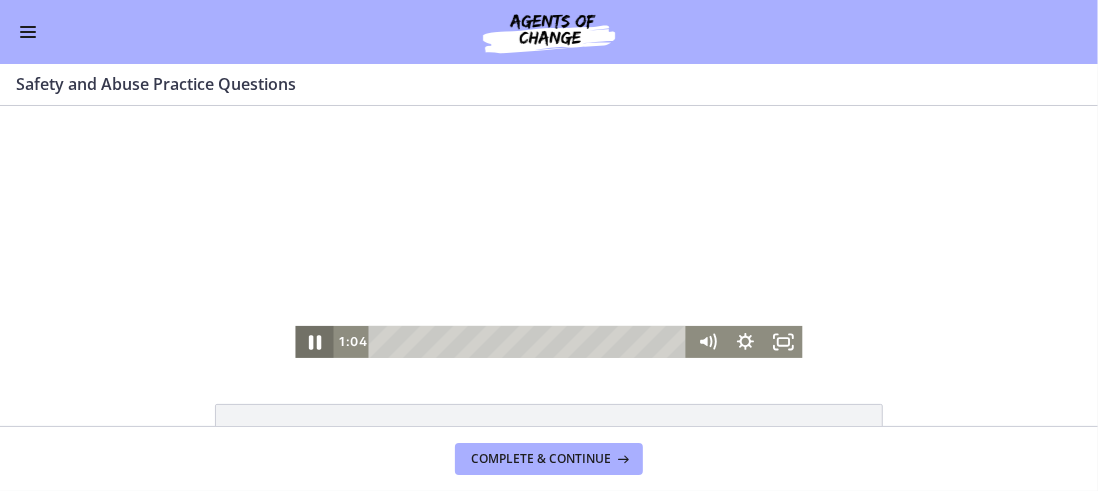 click 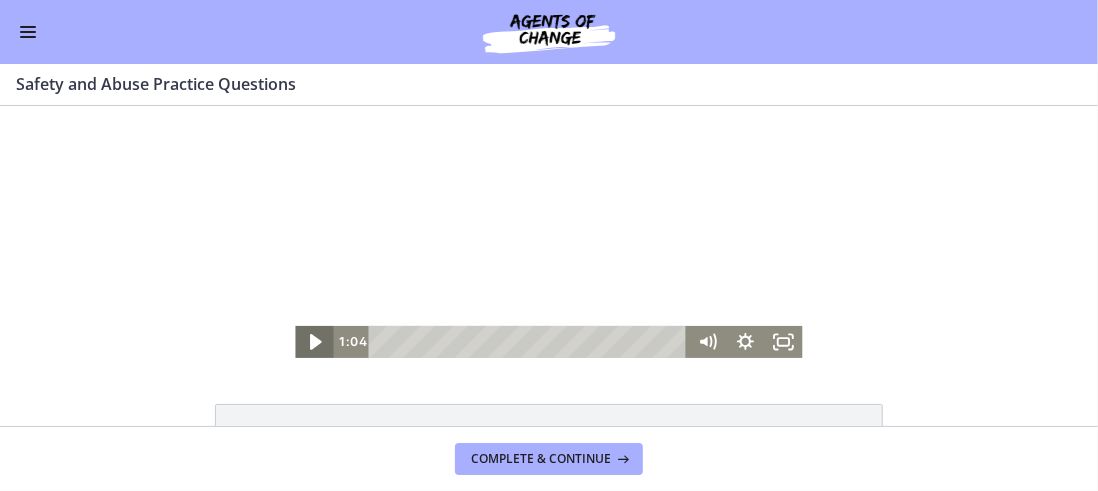 click 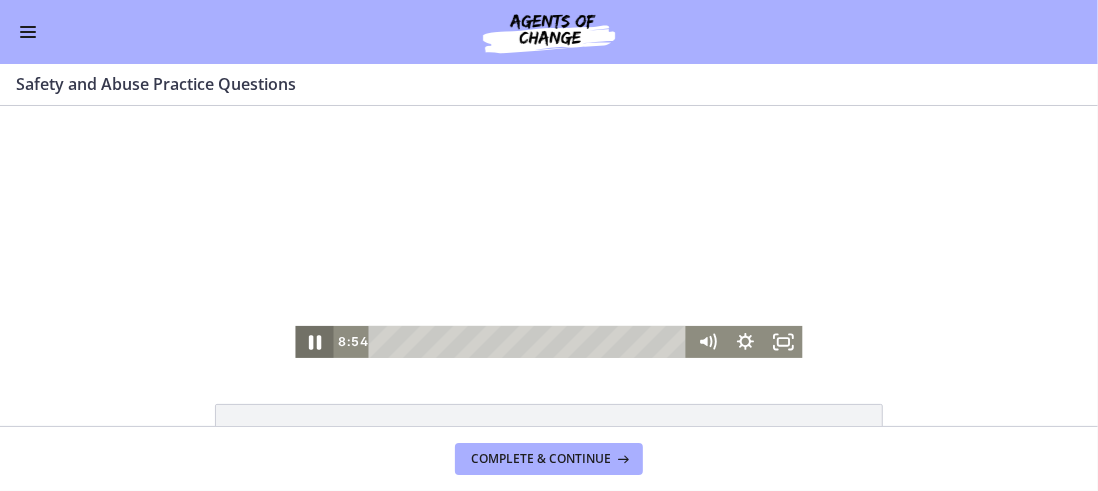 click 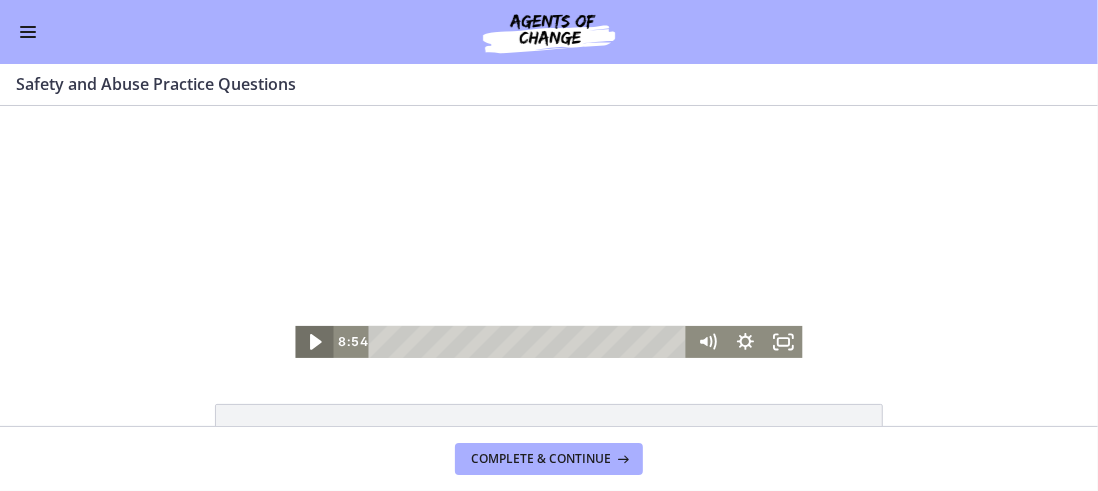 click 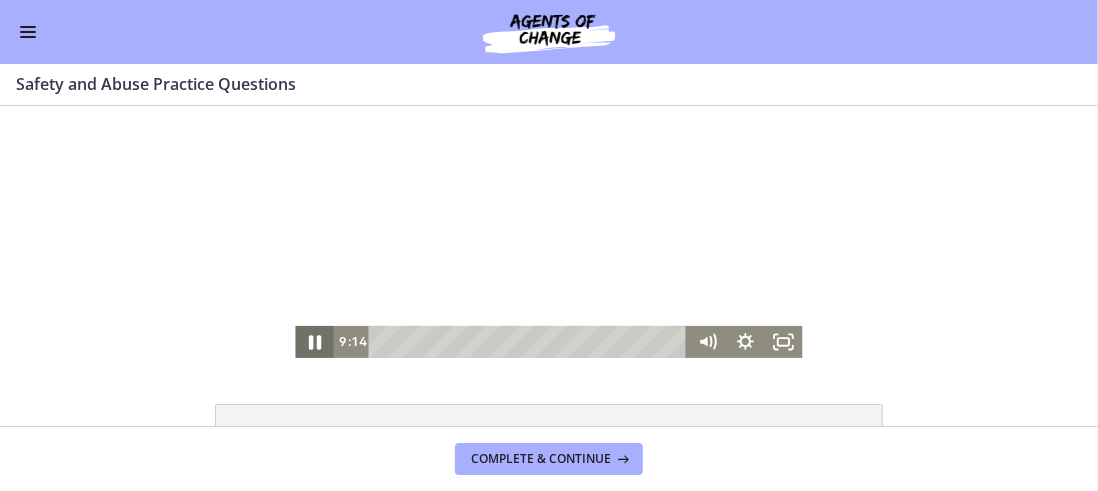 click 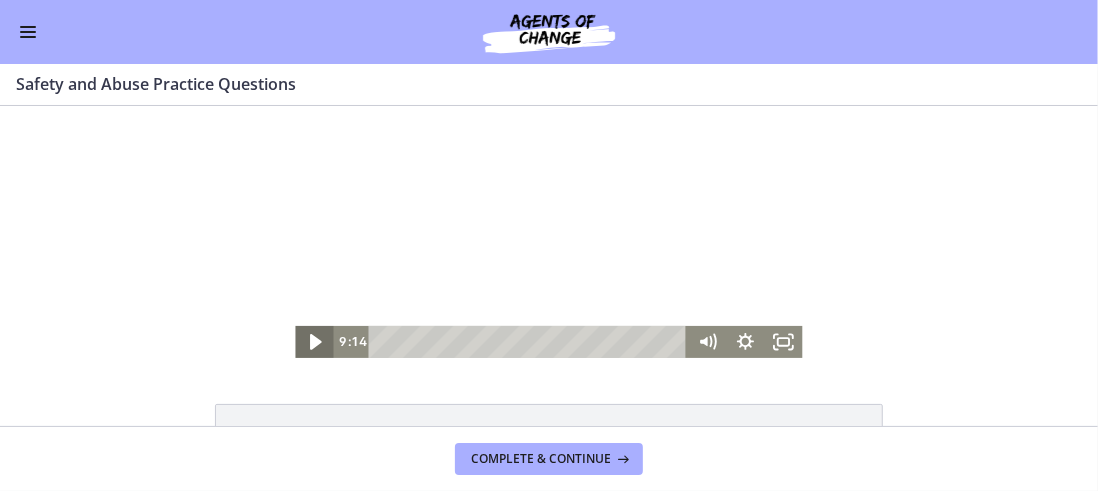 click 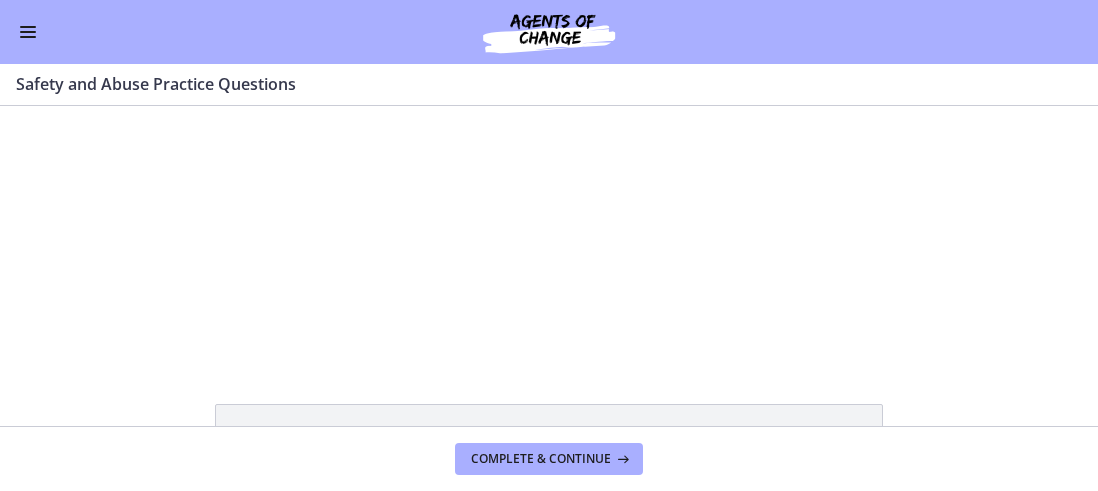 scroll, scrollTop: 0, scrollLeft: 0, axis: both 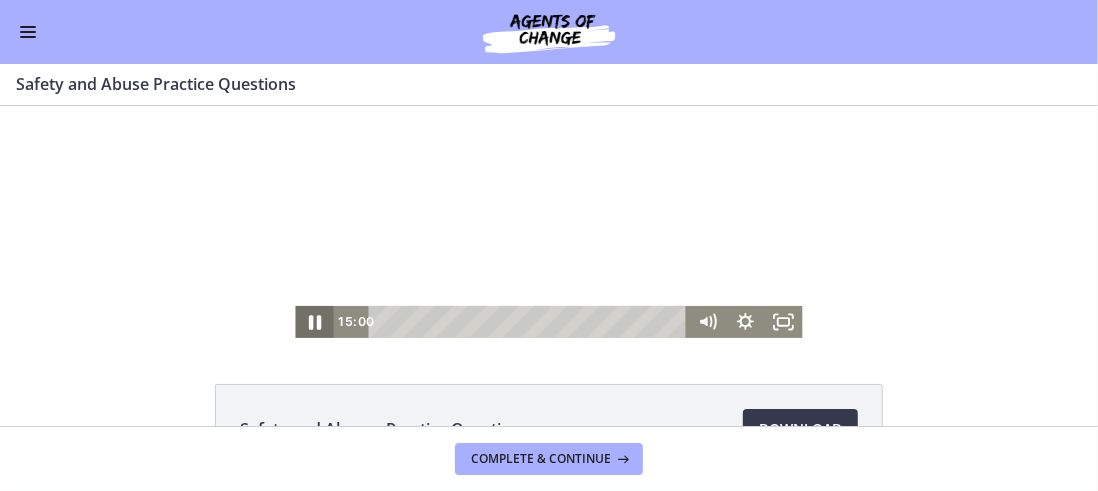 click 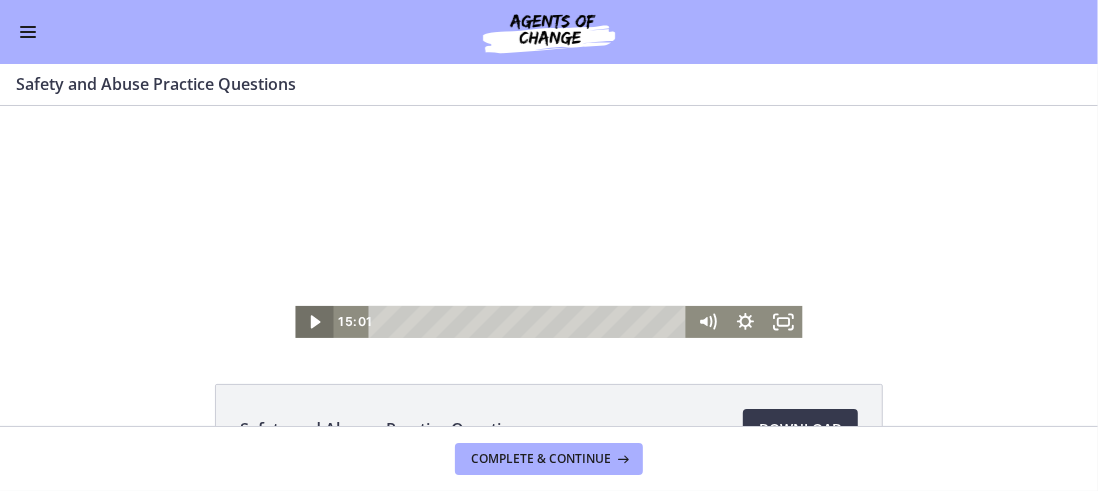 click 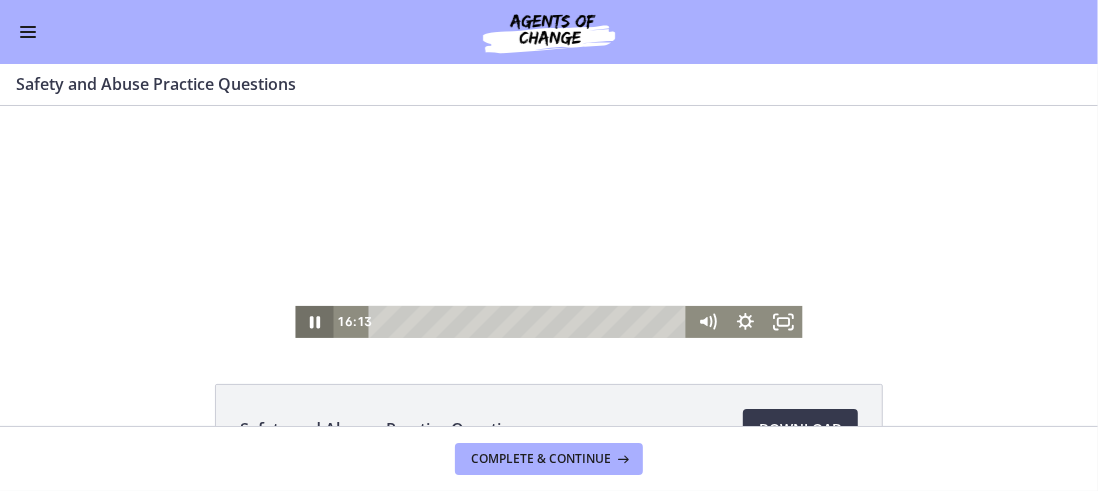 click 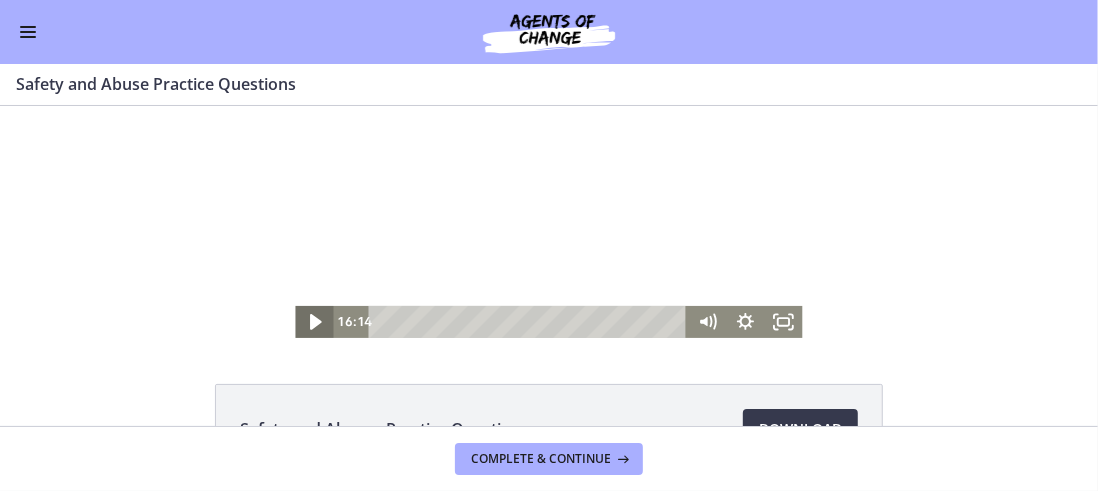 click 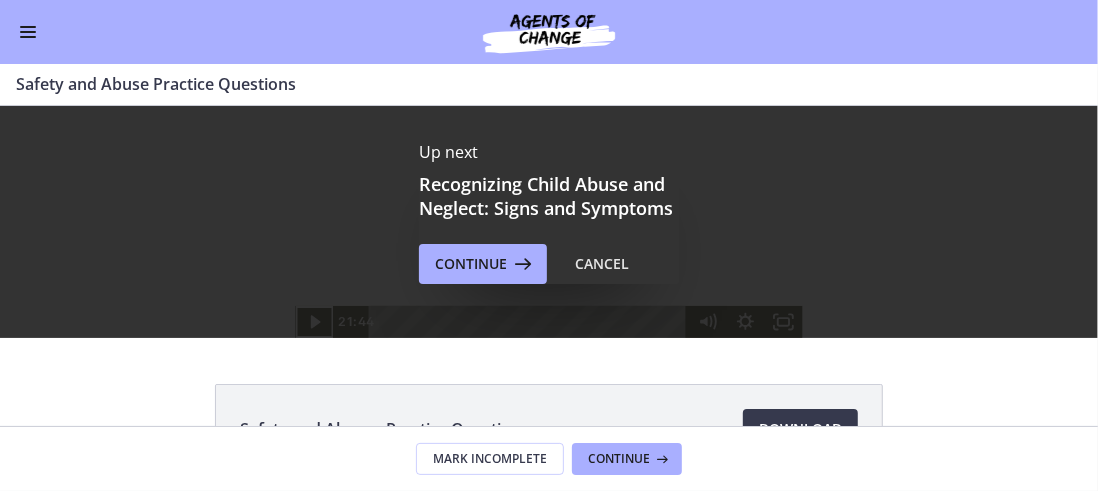 scroll, scrollTop: 161, scrollLeft: 0, axis: vertical 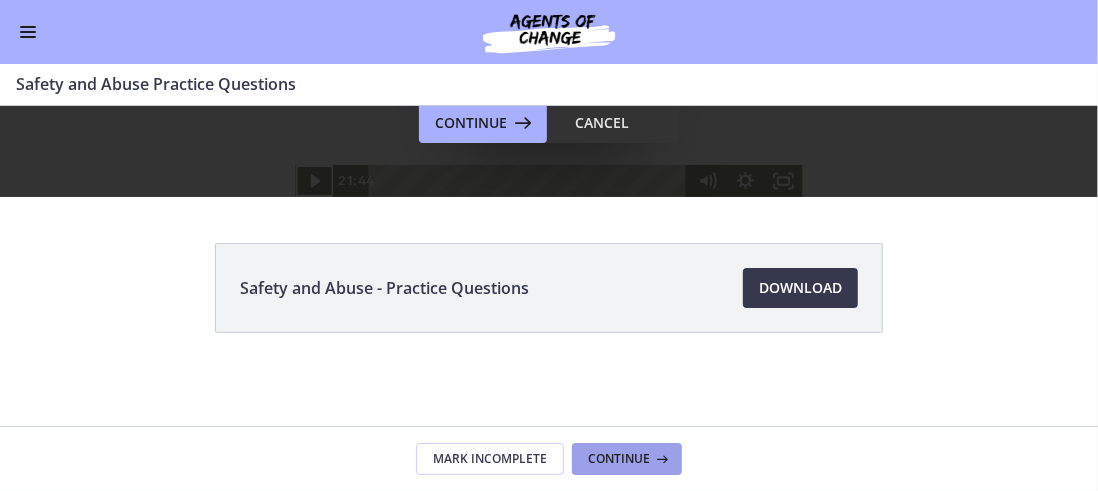 click on "Continue" at bounding box center [619, 459] 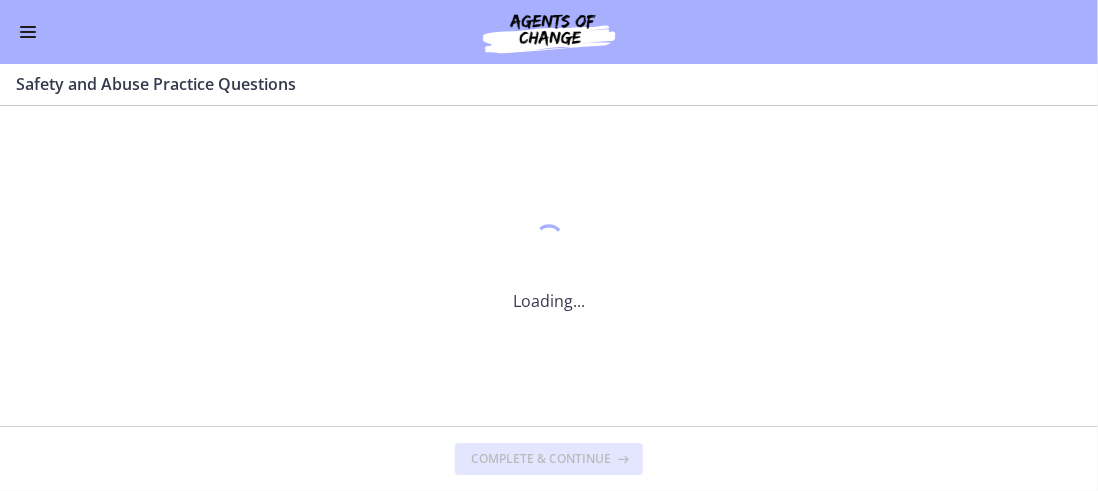 scroll, scrollTop: 0, scrollLeft: 0, axis: both 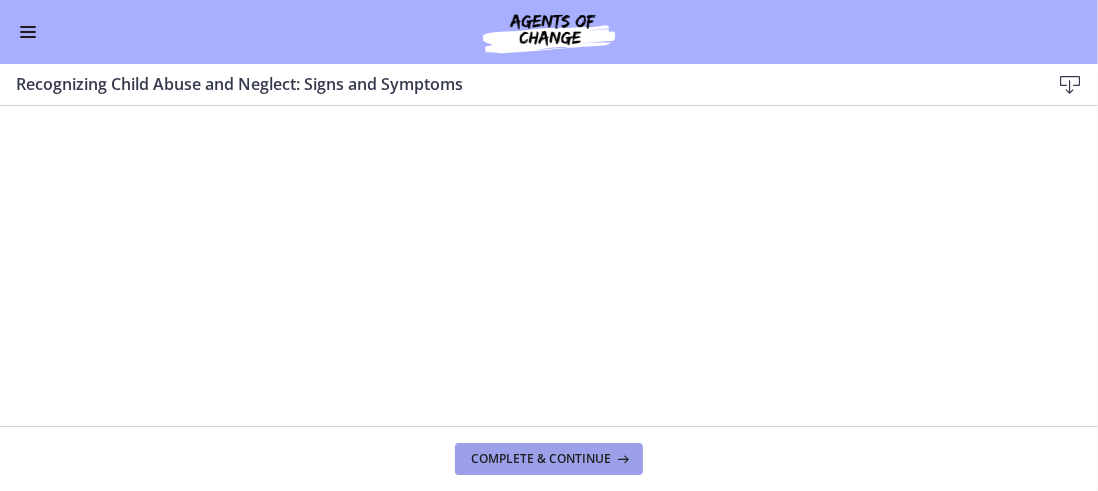 click on "Complete & continue" at bounding box center [541, 459] 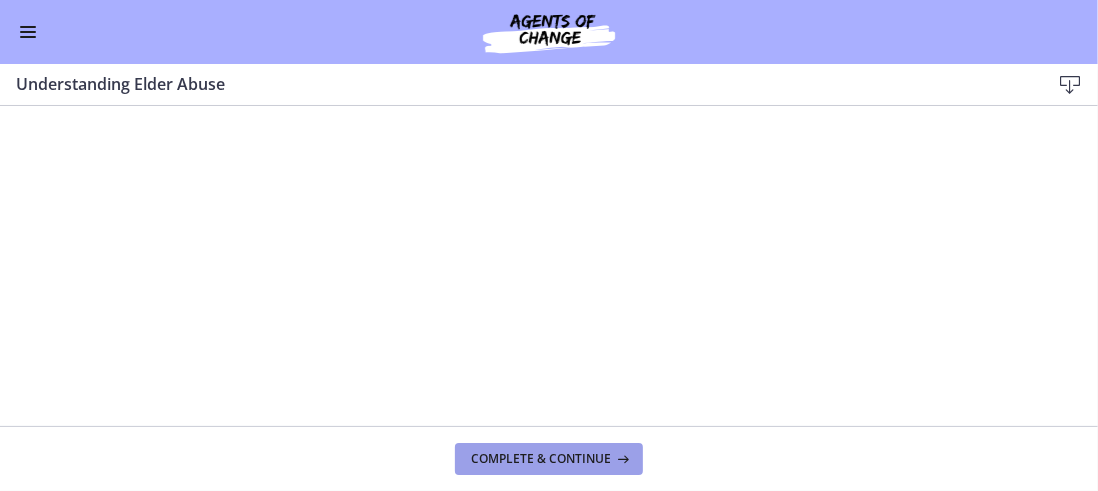 click on "Complete & continue" at bounding box center (541, 459) 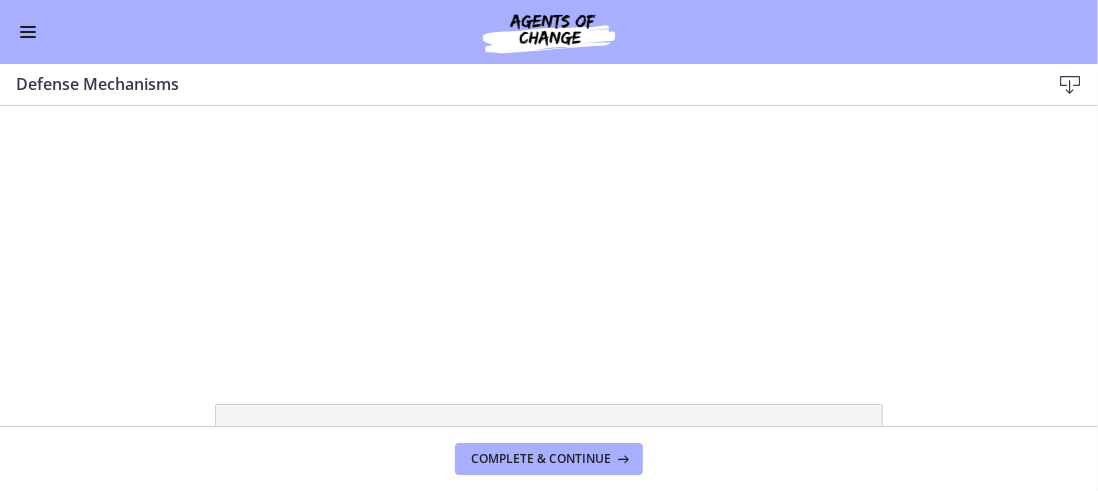scroll, scrollTop: 0, scrollLeft: 0, axis: both 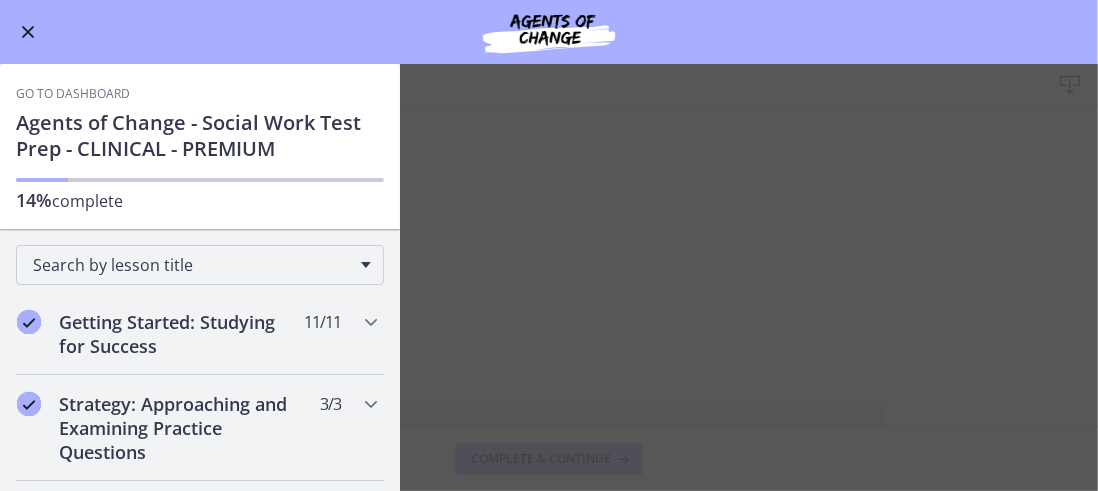 click on "Defense Mechanisms
Download
Enable fullscreen
Defense Mechanisms Slides
124 KB
Download
Opens in a new window
Complete & continue" at bounding box center [549, 277] 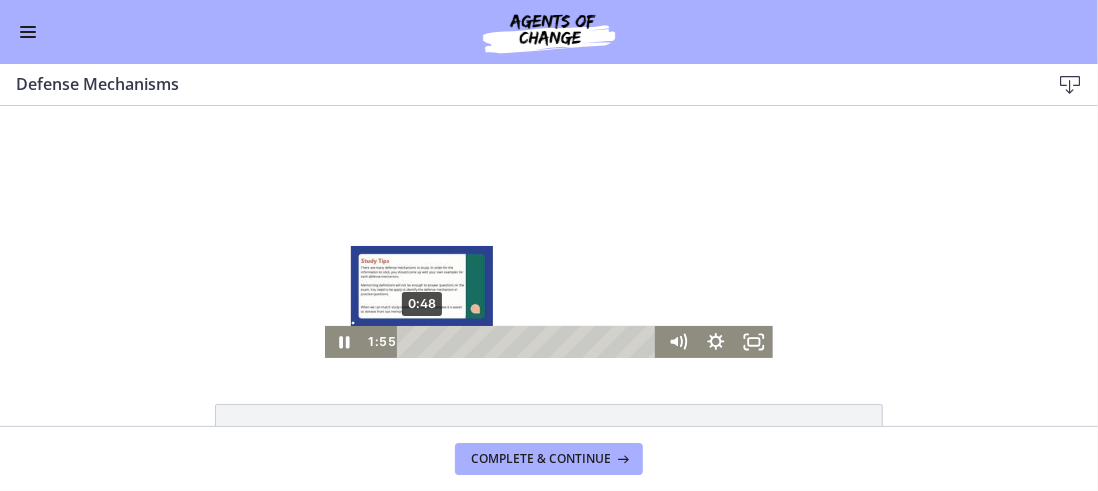 click on "0:48" at bounding box center [530, 341] 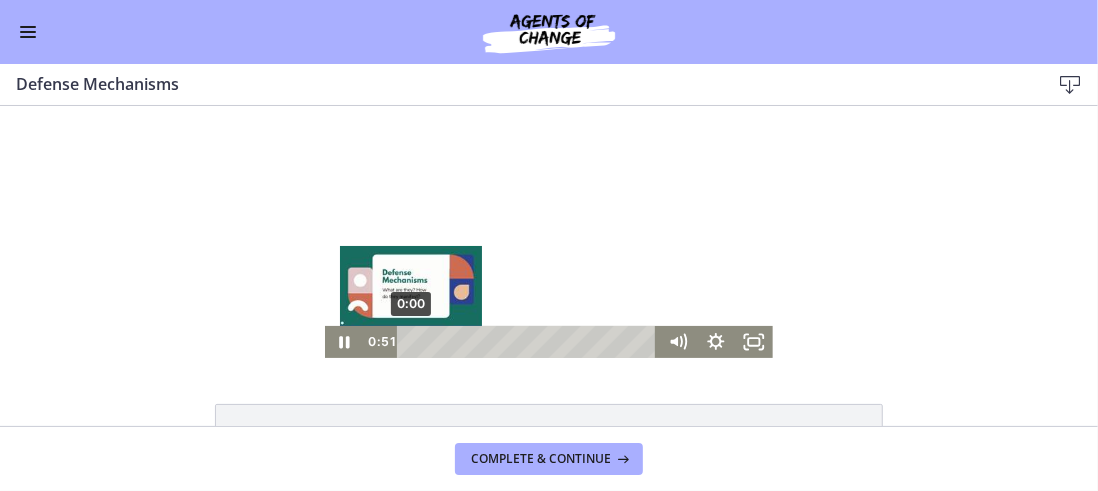 click on "0:00" at bounding box center [530, 341] 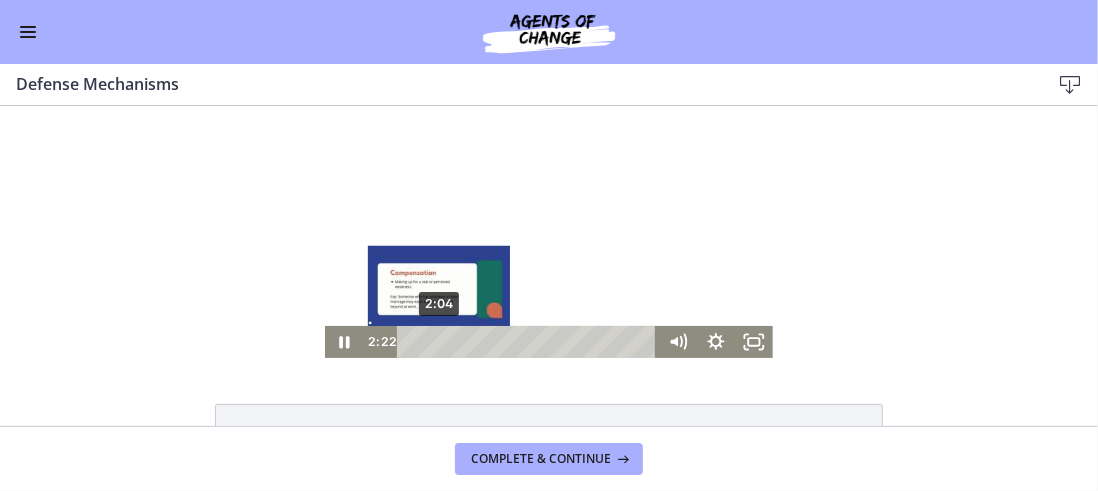 click at bounding box center [442, 341] 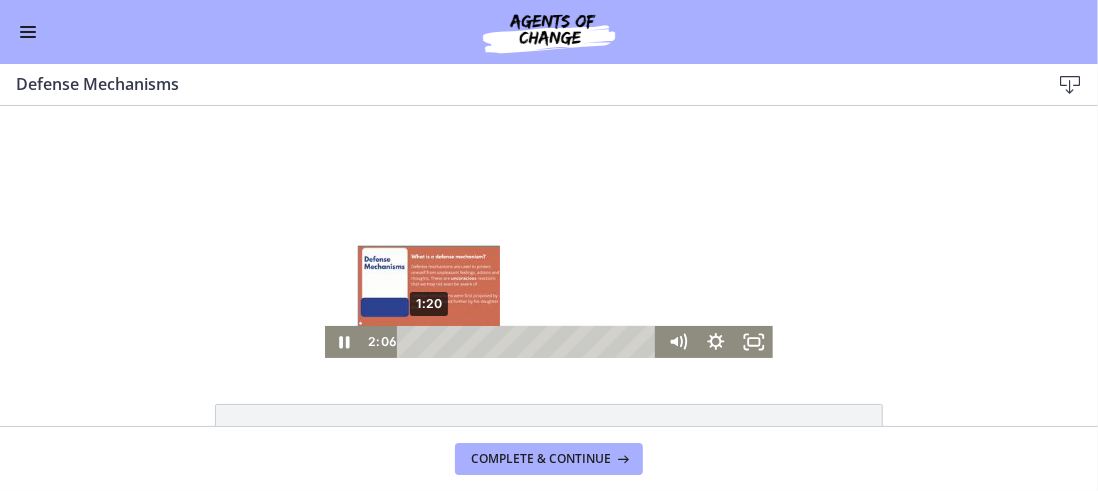 click on "1:20" at bounding box center (530, 341) 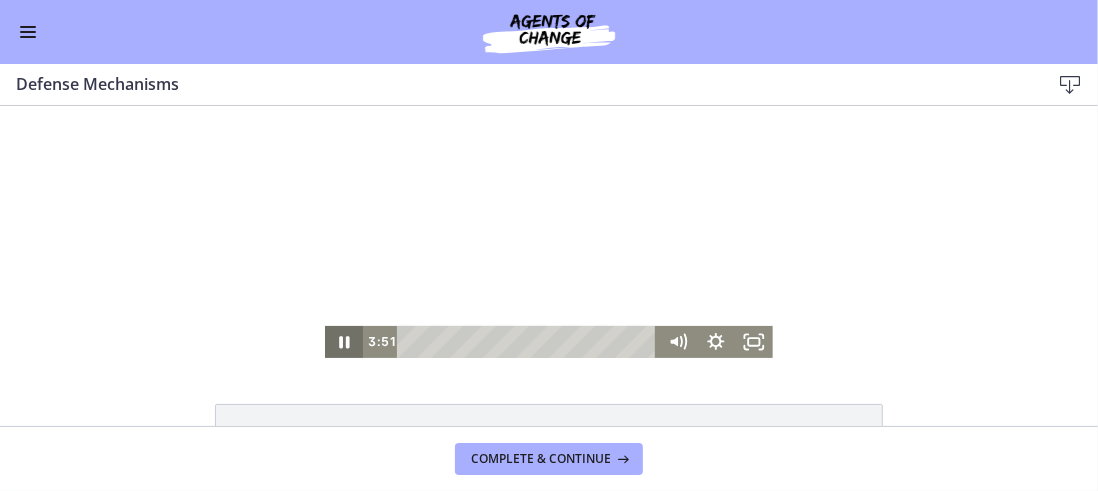 click 